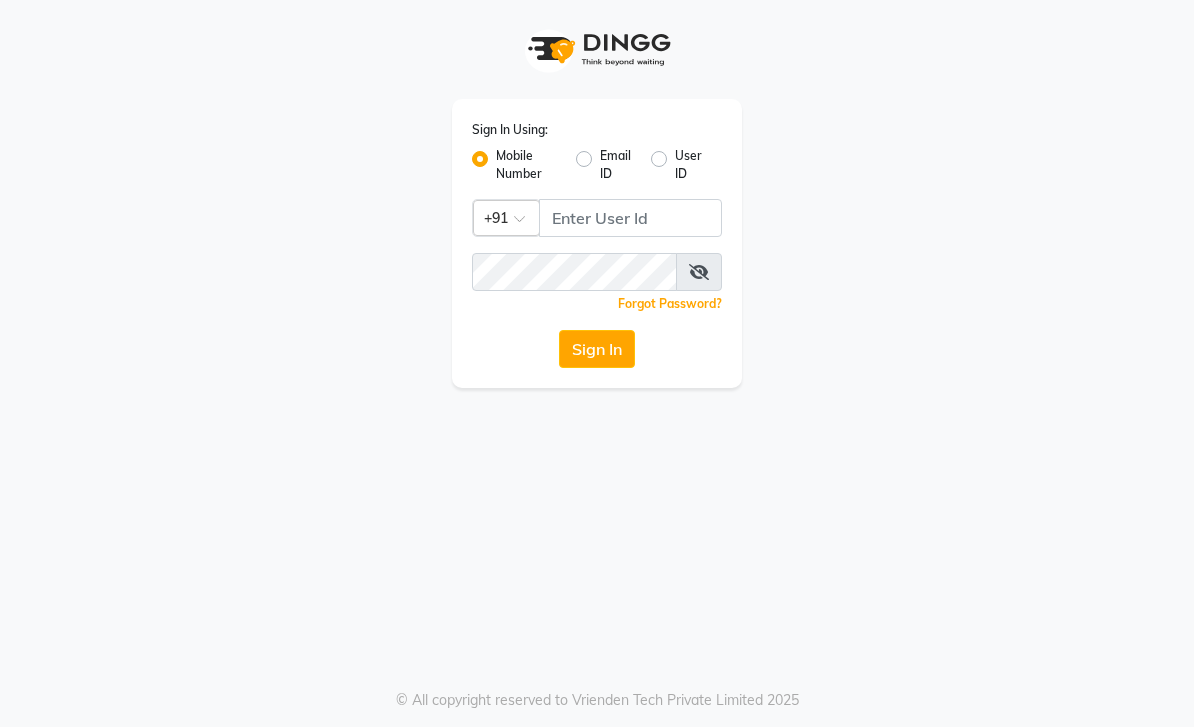 scroll, scrollTop: 0, scrollLeft: 0, axis: both 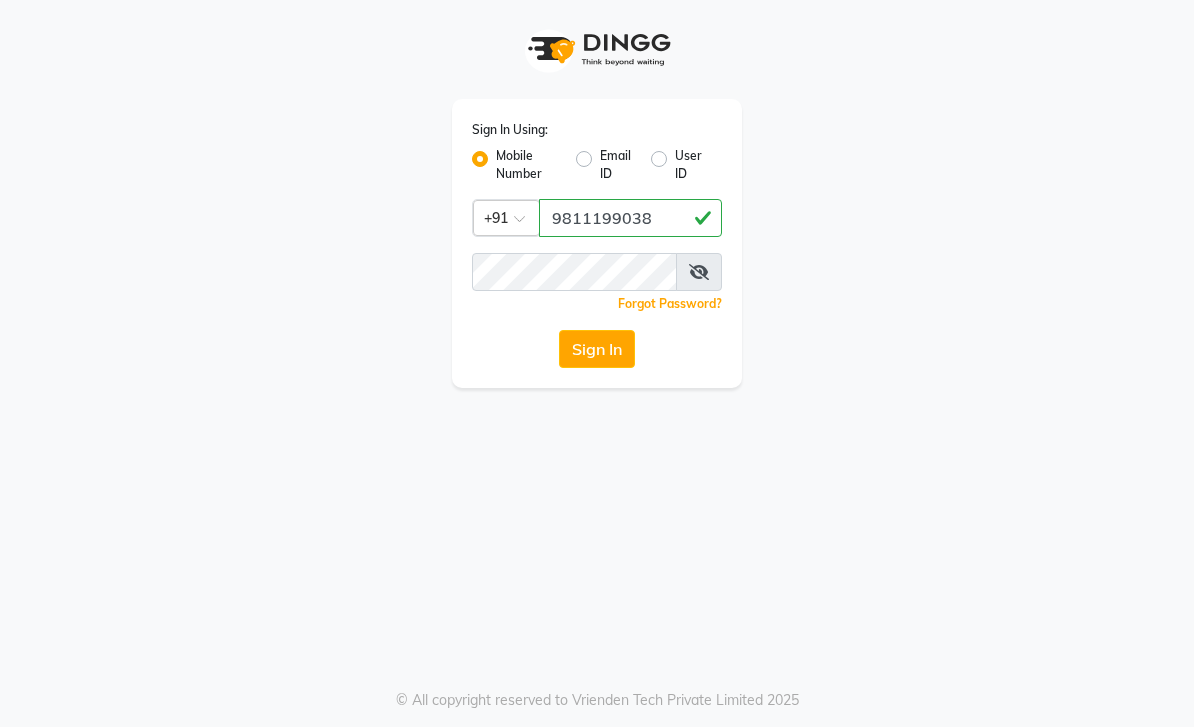 type on "9811199038" 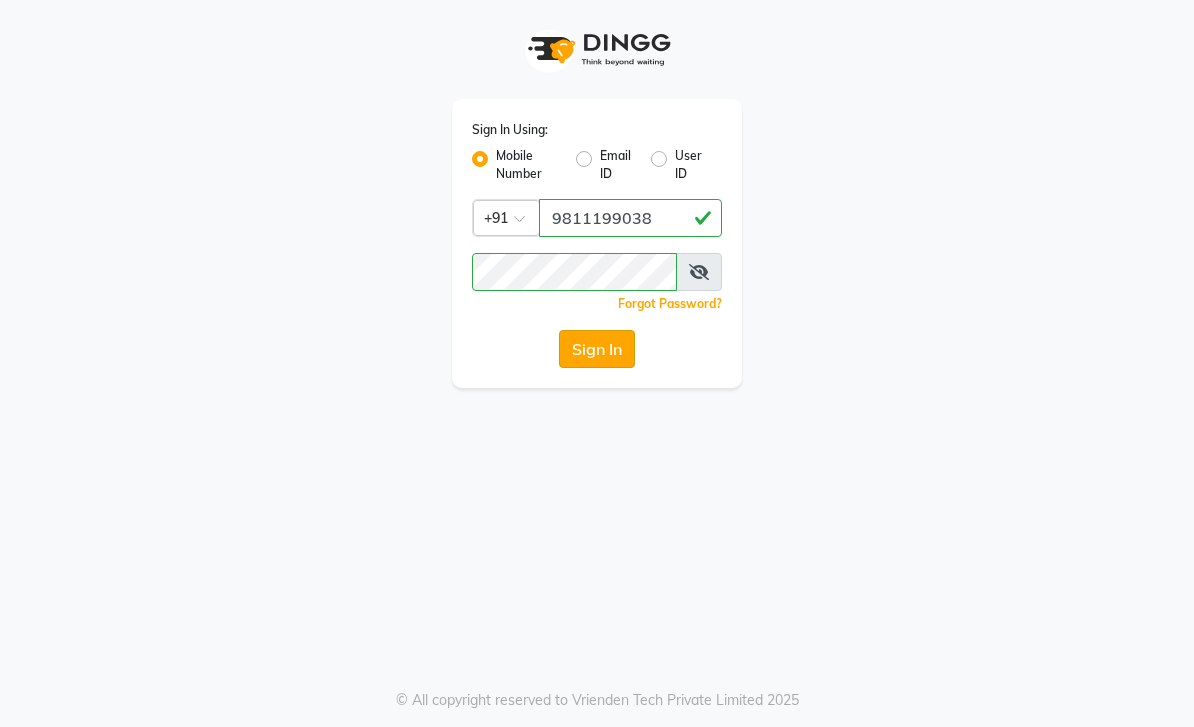 click on "Sign In" 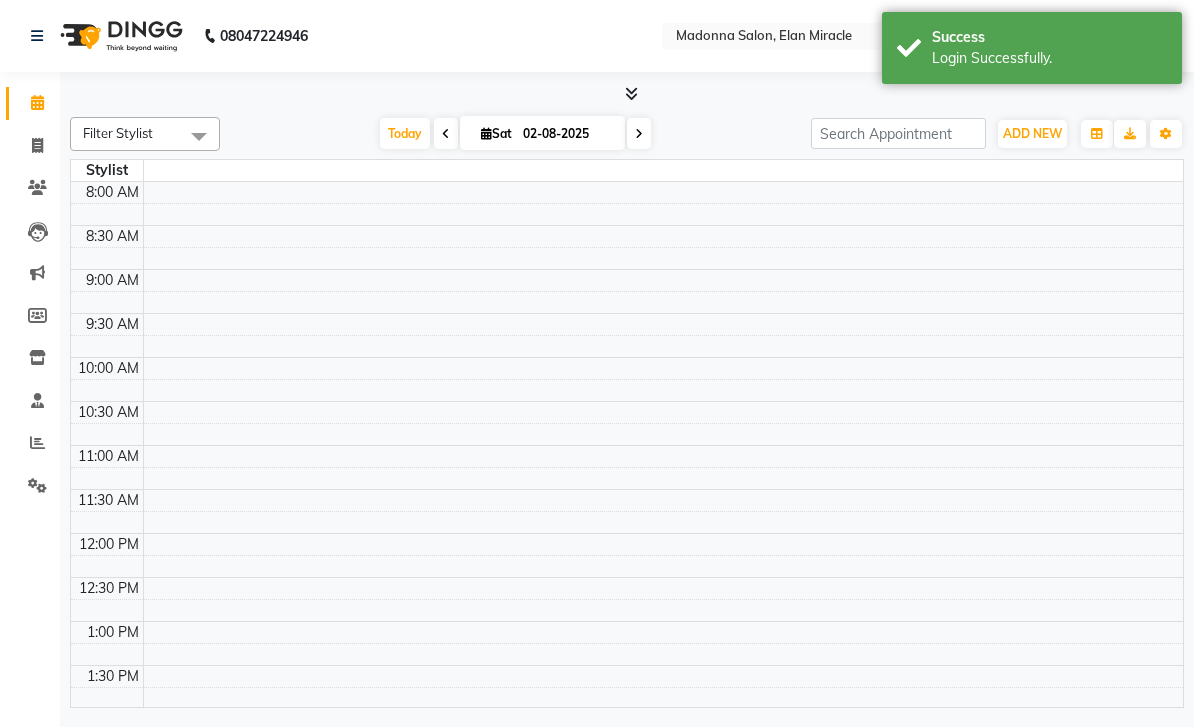 scroll, scrollTop: 0, scrollLeft: 0, axis: both 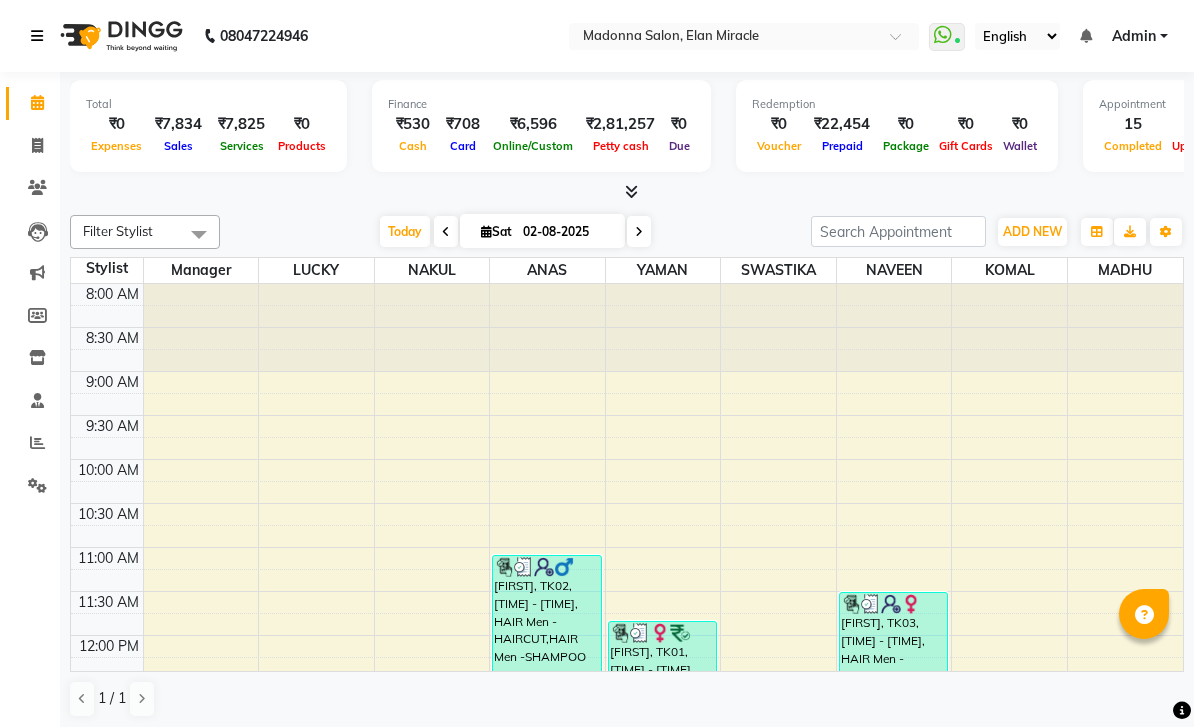 click at bounding box center (41, 36) 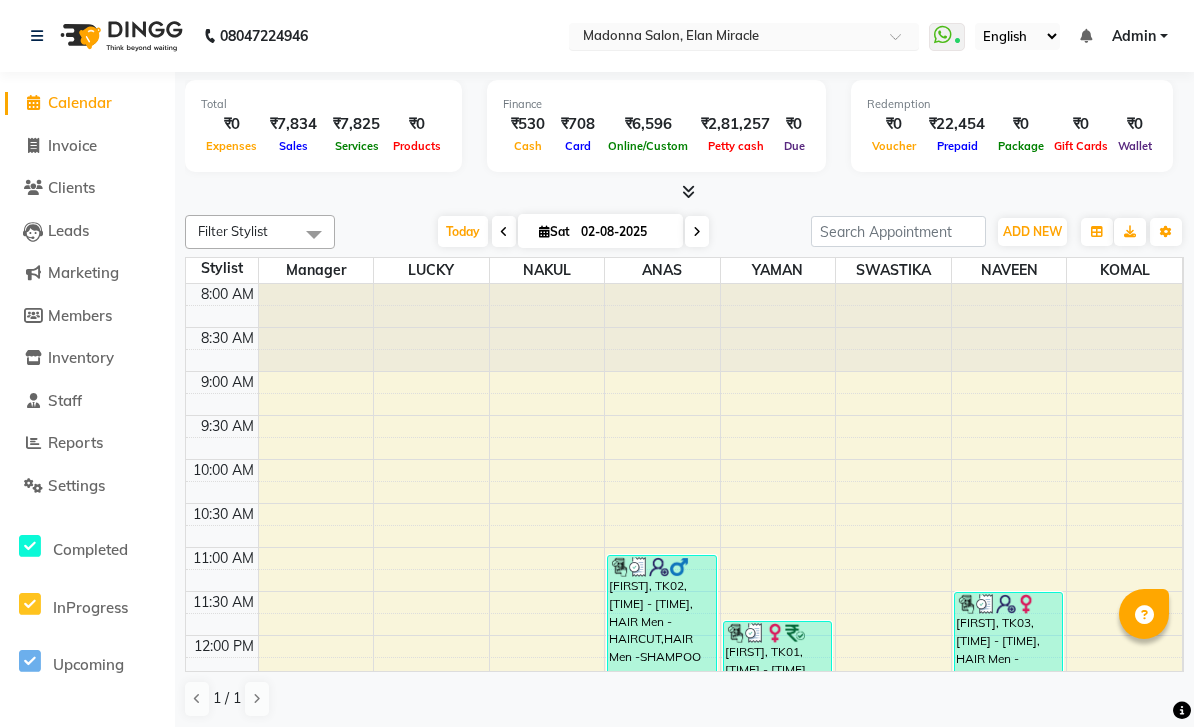 click at bounding box center [724, 38] 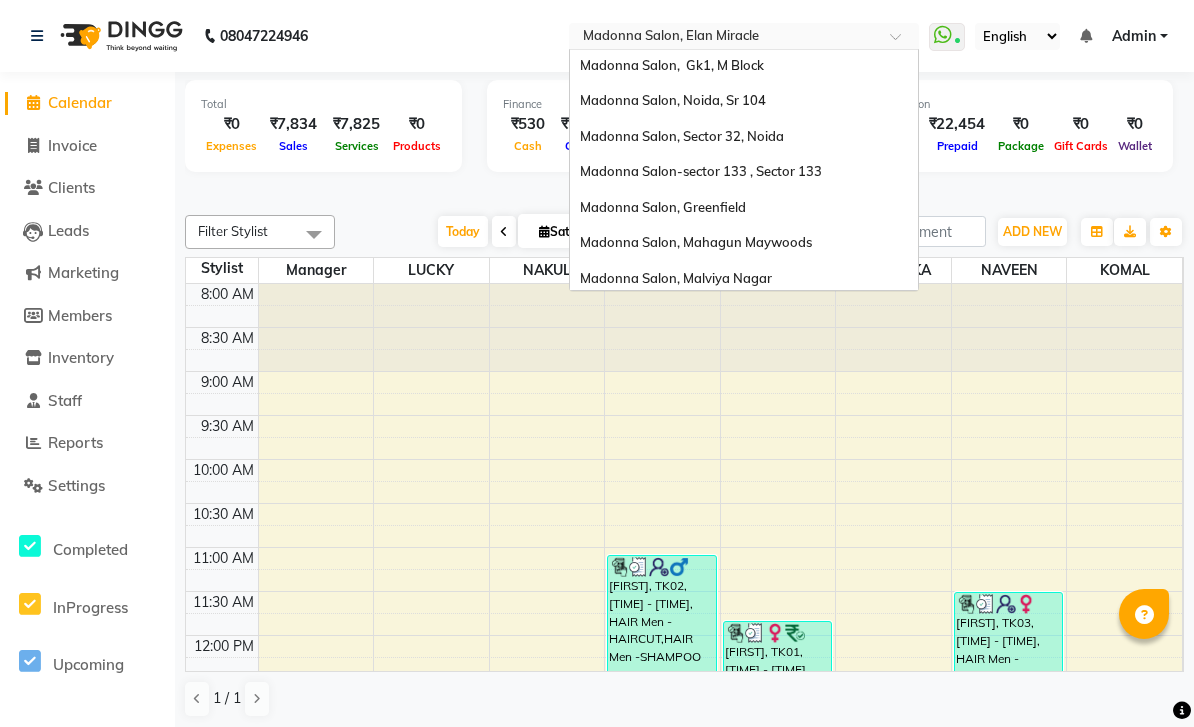 scroll, scrollTop: 285, scrollLeft: 0, axis: vertical 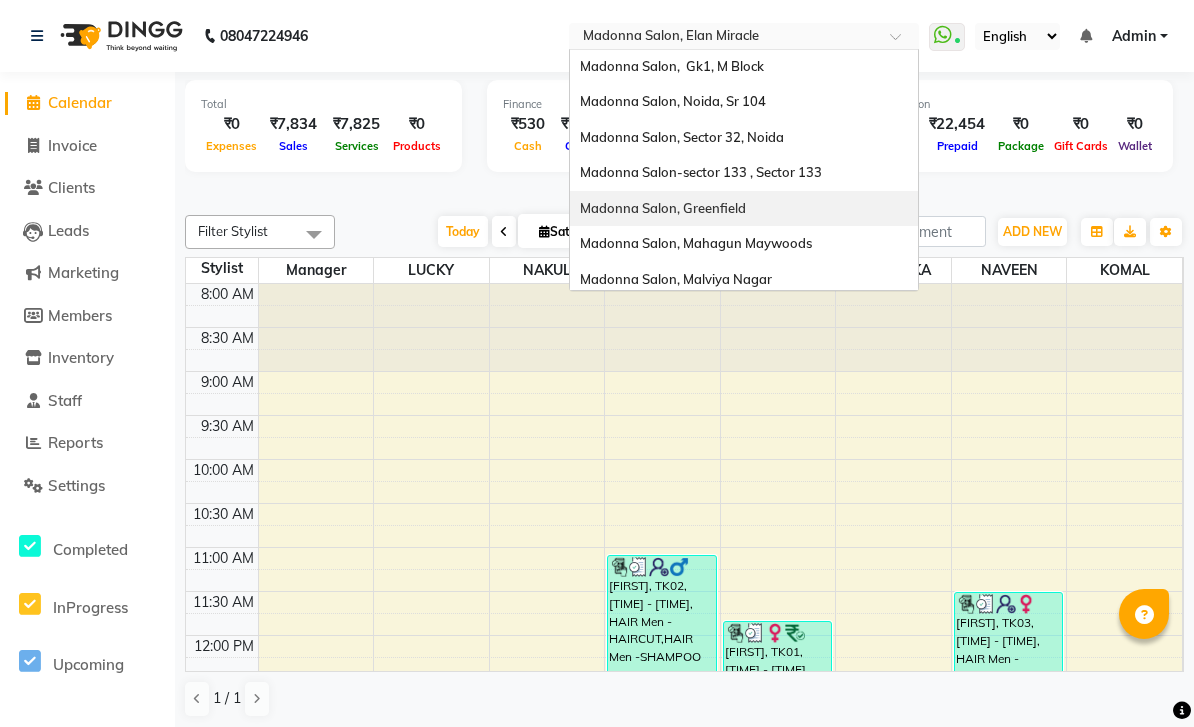 click on "Madonna Salon, Greenfield" at bounding box center [744, 209] 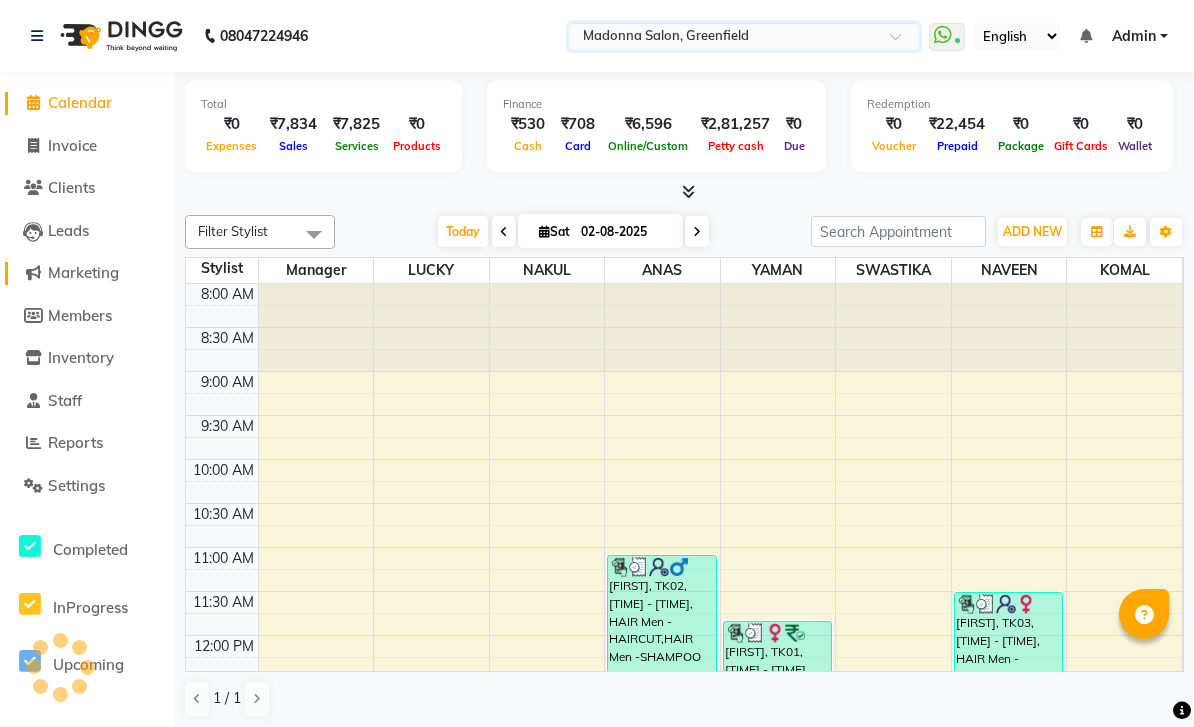click on "Marketing" 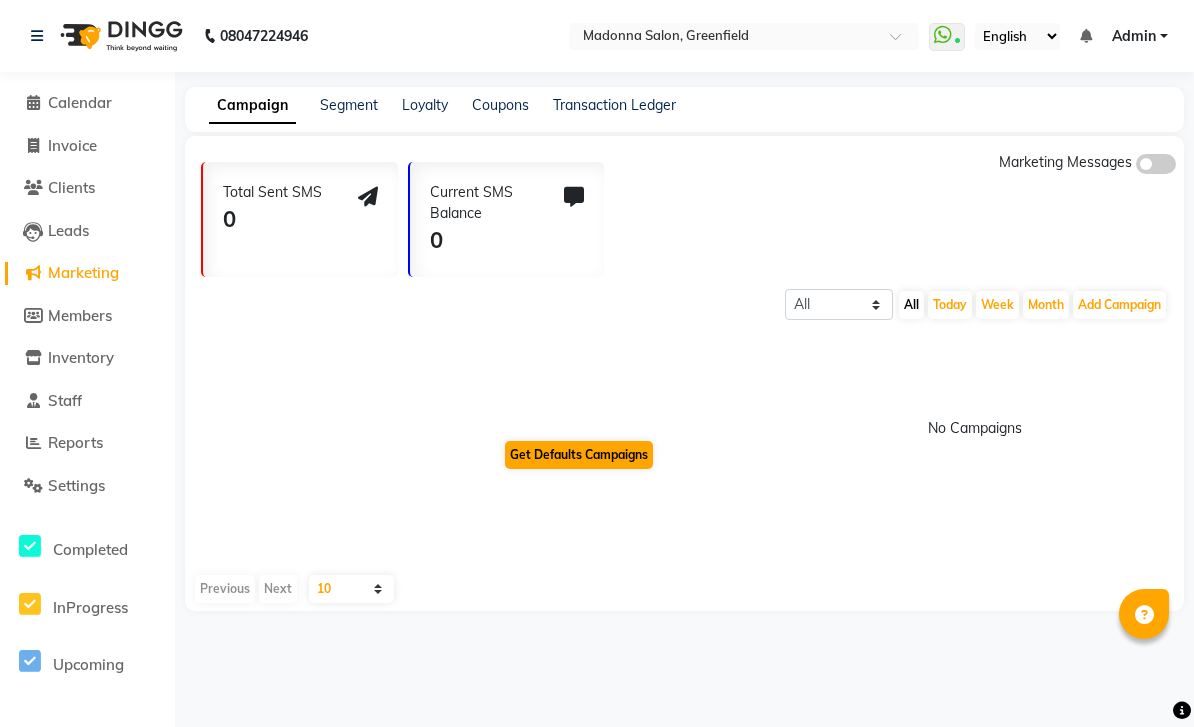 click on "Get Defaults Campaigns" 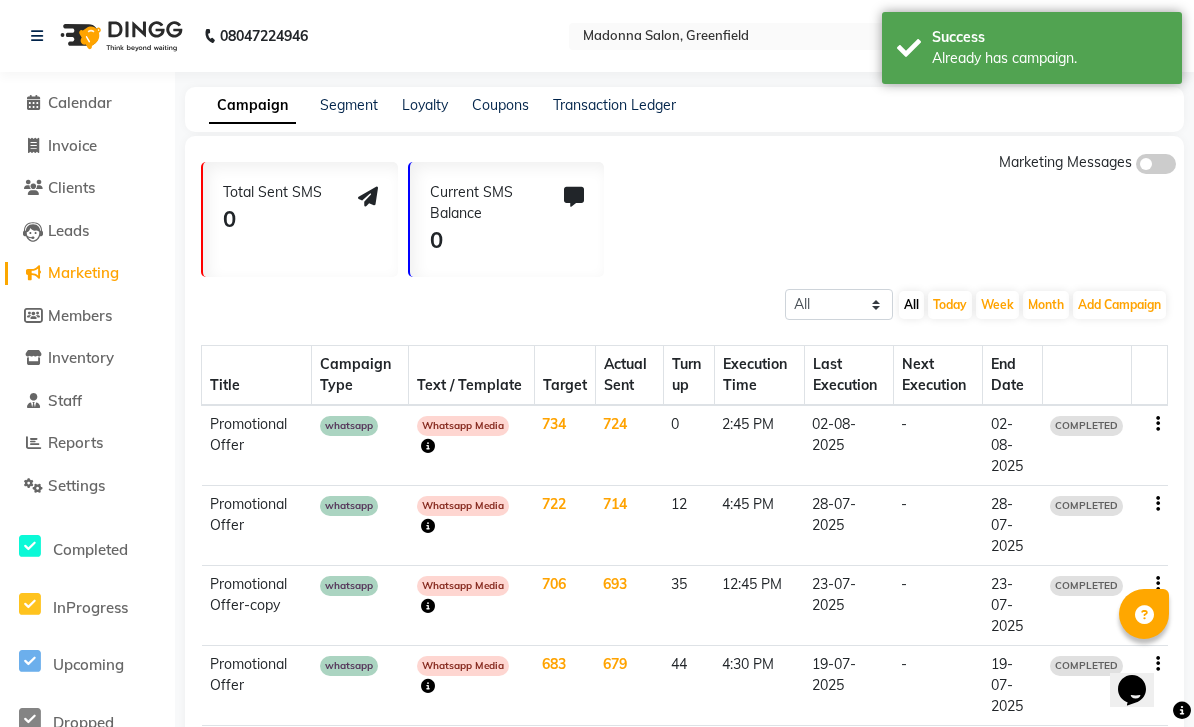 scroll, scrollTop: 0, scrollLeft: 0, axis: both 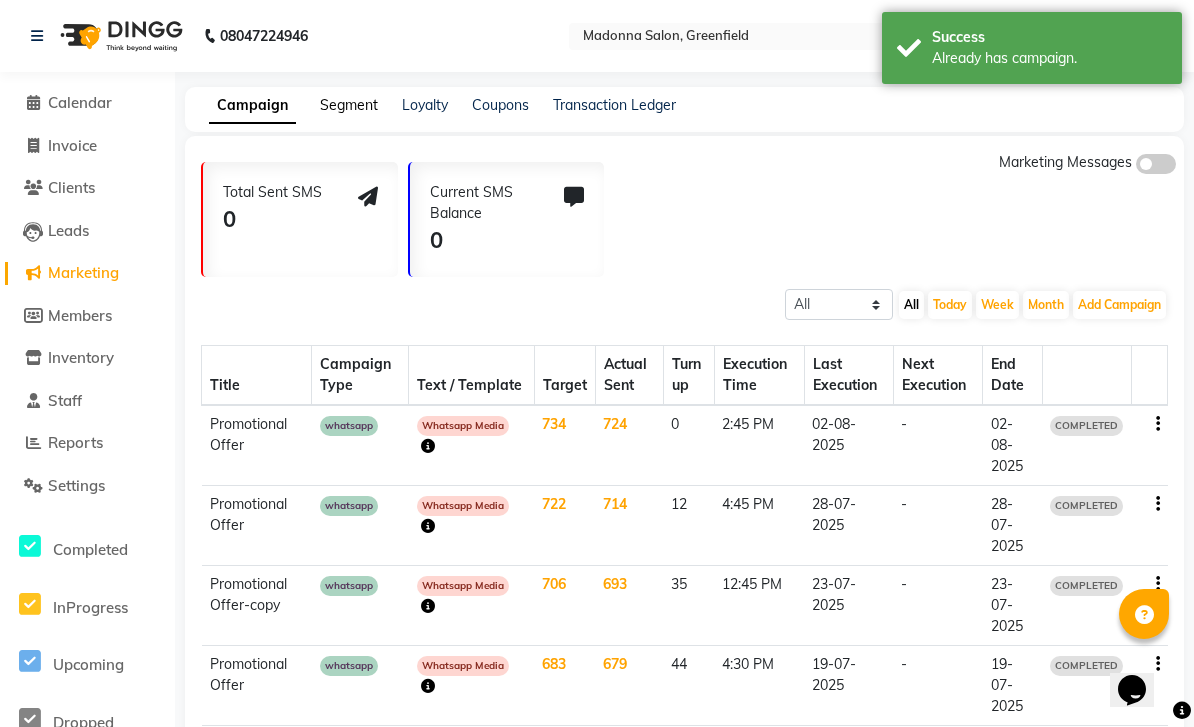 click on "Segment" 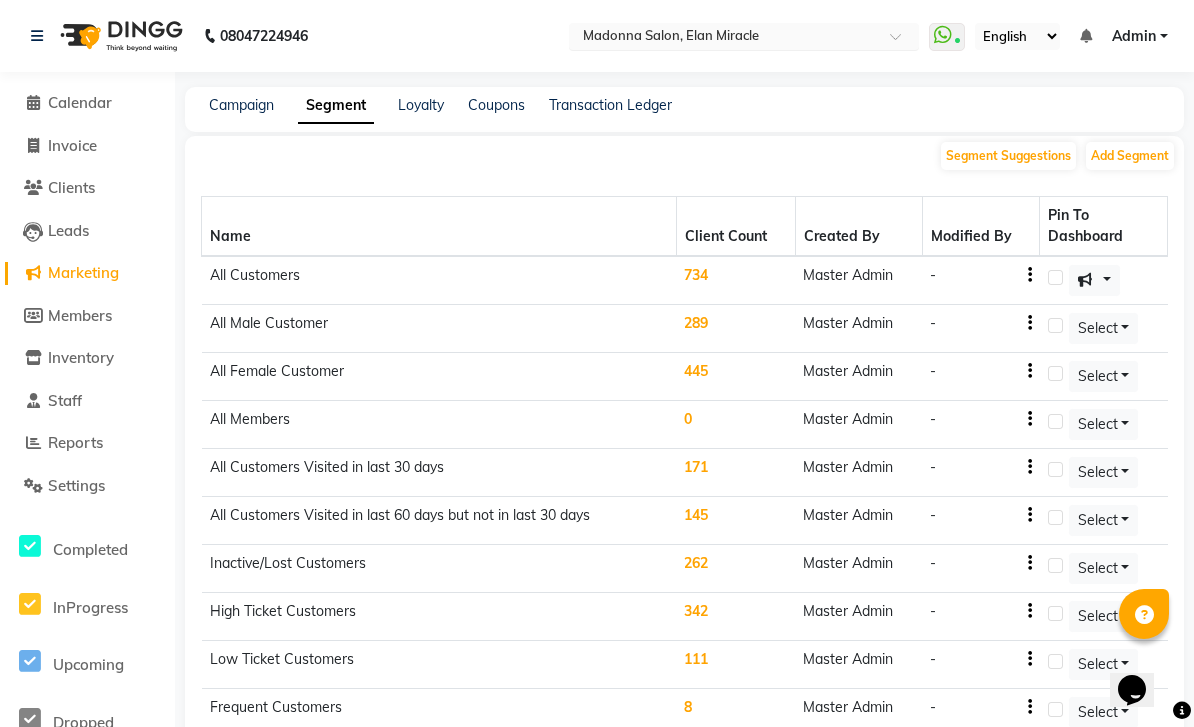 click at bounding box center (724, 38) 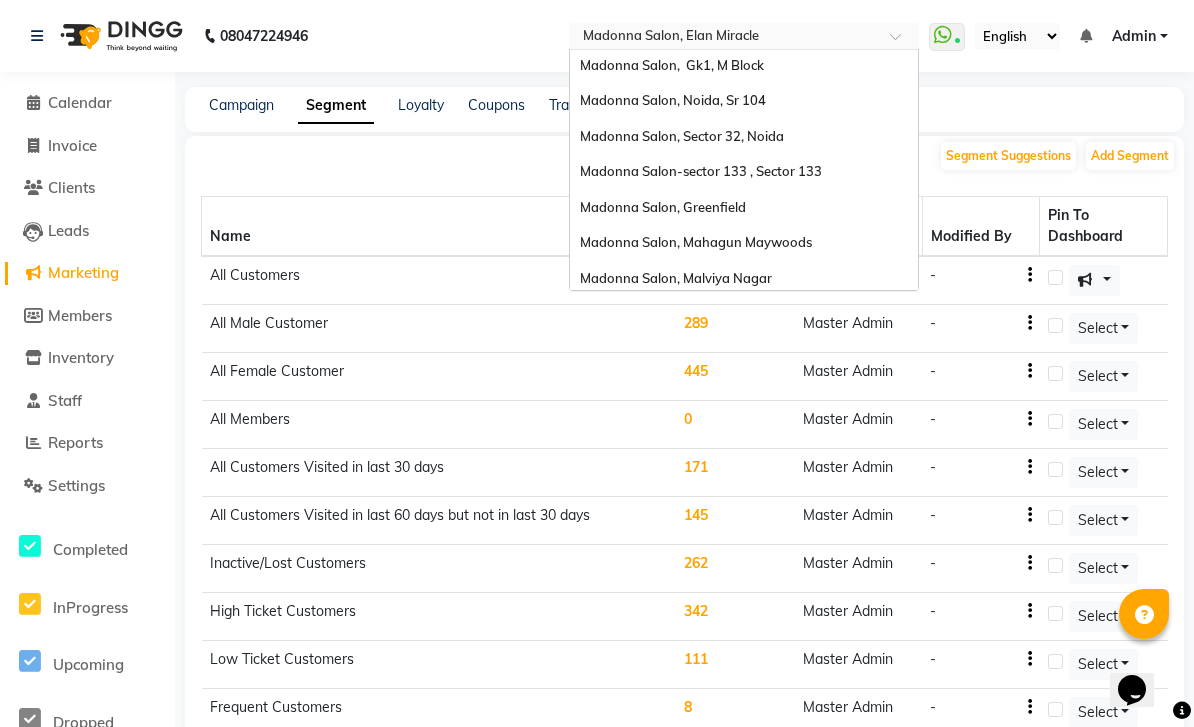 scroll, scrollTop: 285, scrollLeft: 0, axis: vertical 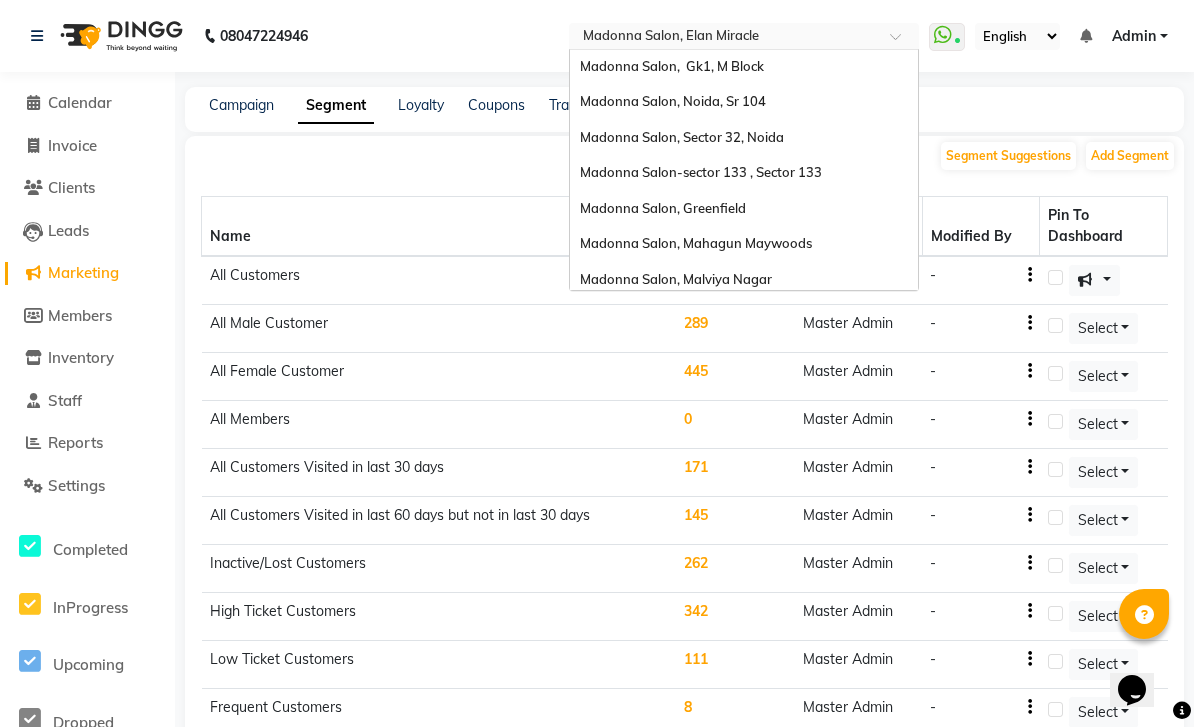 click on "Madonna Salon, Greenfield" at bounding box center [744, 209] 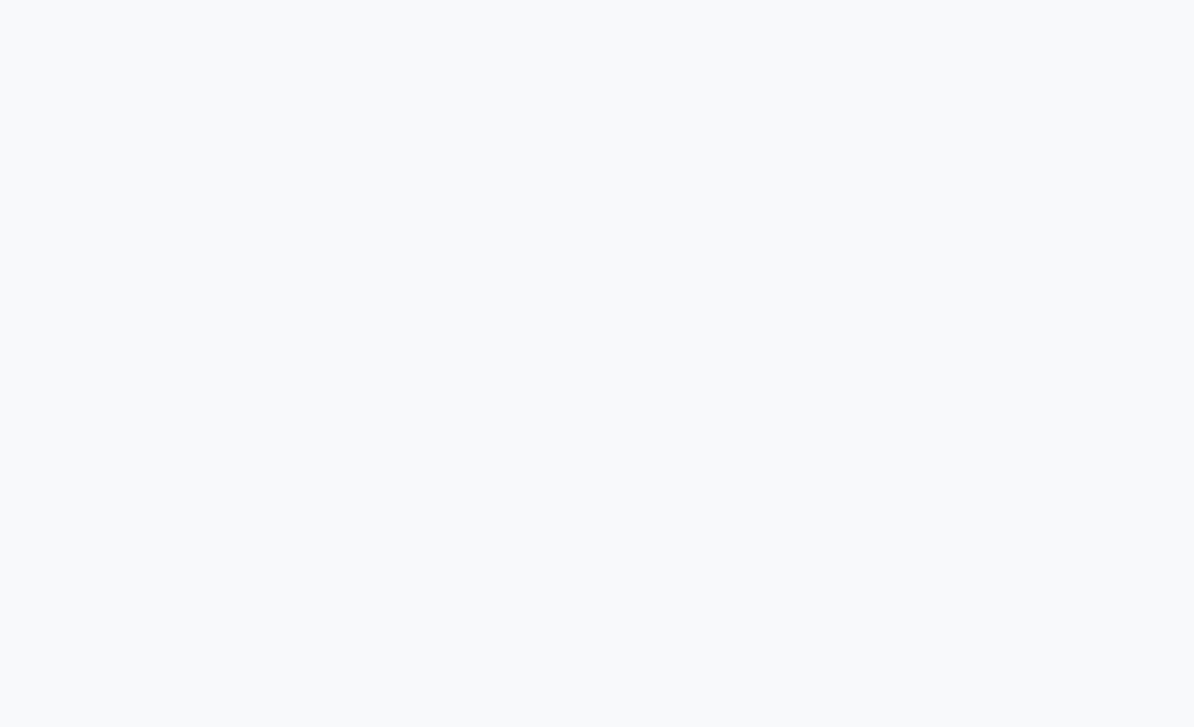 scroll, scrollTop: 0, scrollLeft: 0, axis: both 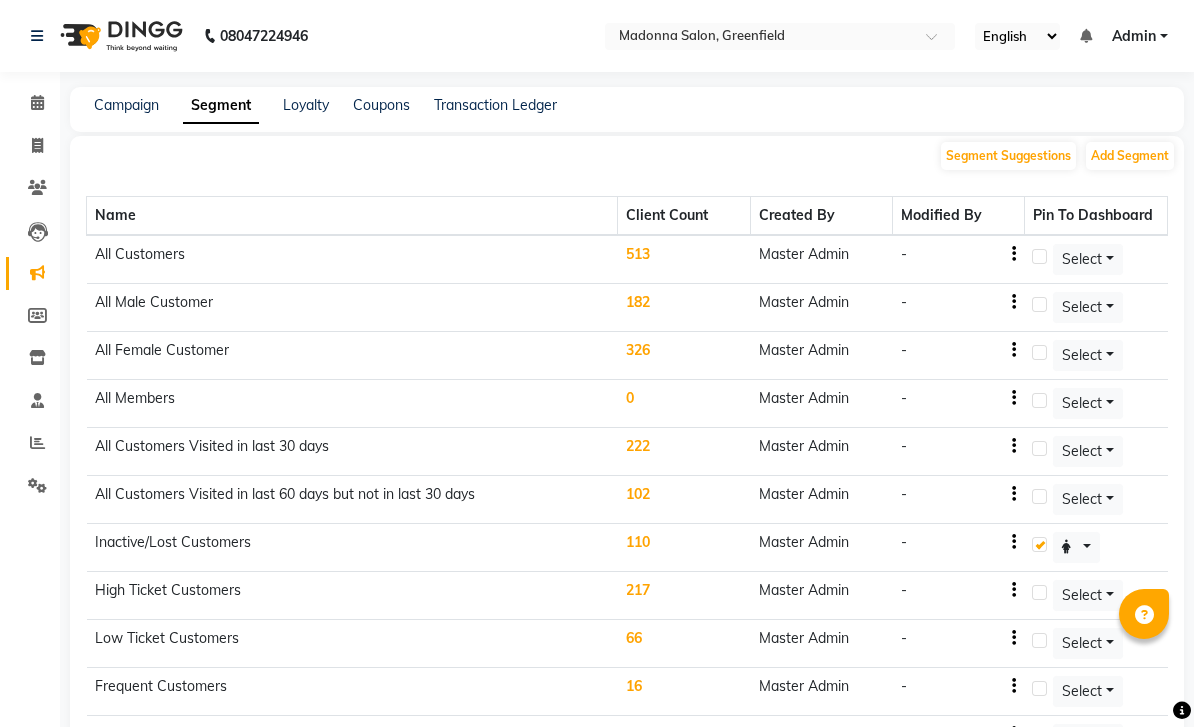 click on "513" 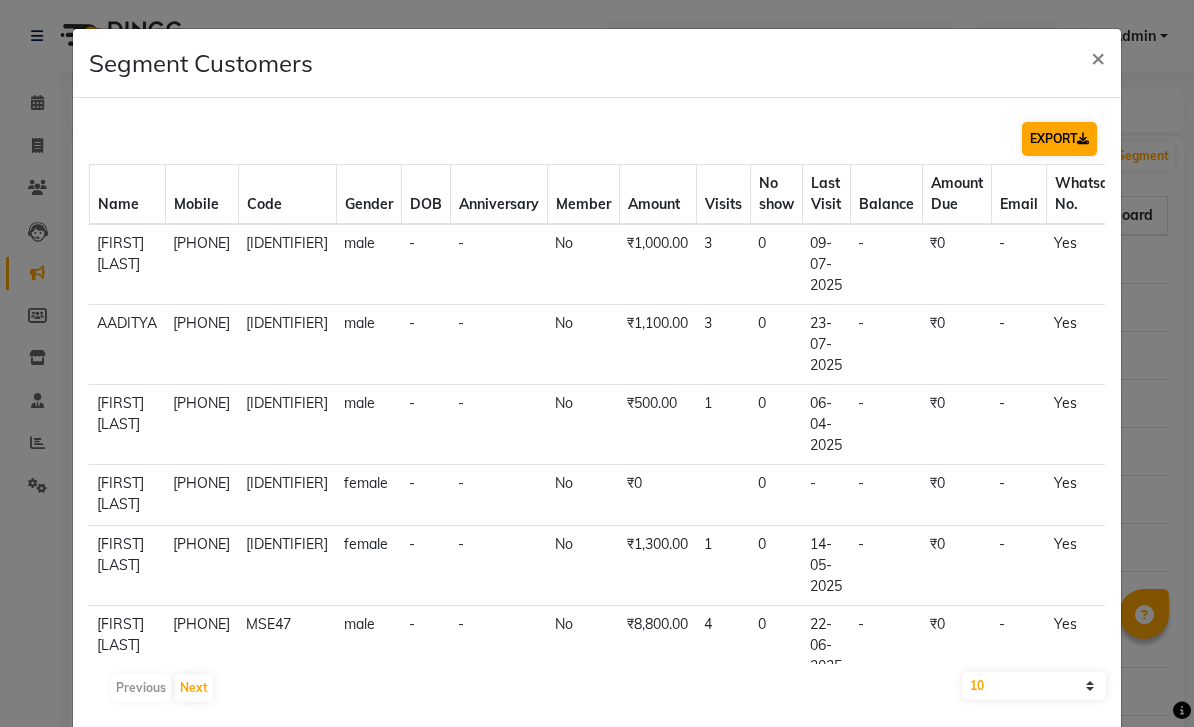 click on "EXPORT" 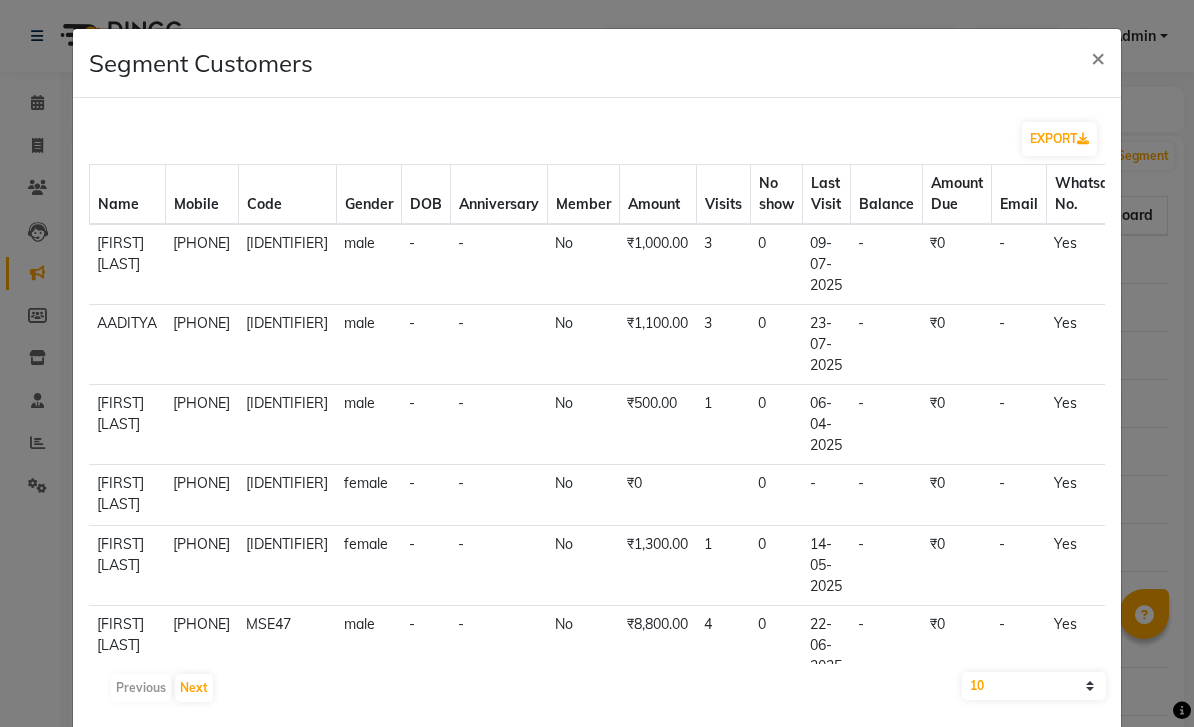 click on "EXPORT Name Mobile Code Gender DOB Anniversary Member Amount Visits No show Last Visit Balance Amount Due Email Whatsapp No. Identifier No. [FIRST] [LAST] [PHONE] [IDENTIFIER] male - - No ₹1,000.00 3 0 09-07-2025  -   ₹0   -   Yes   -  view profile  [FIRST]  [PHONE] [IDENTIFIER] male - - No ₹1,100.00 3 0 23-07-2025  -   ₹0   -   Yes   -  view profile  [FIRST] [LAST] [PHONE] [IDENTIFIER] male - - No ₹500.00 1 0 06-04-2025  -   ₹0   -   Yes   -  view profile  [FIRST] [LAST] [PHONE] [IDENTIFIER] female - - No ₹0 0 -  -   ₹0   -   Yes   -  view profile  [FIRST] [LAST] [PHONE] [IDENTIFIER] female - - No ₹1,300.00 1 0 14-05-2025  -   ₹0   -   Yes   -  view profile  [FIRST] [LAST] [PHONE] [IDENTIFIER] male - - No ₹8,800.00 4 0 22-06-2025  -   ₹0   -   Yes   -  view profile  [first] [last] [PHONE] [IDENTIFIER] female - - No ₹7,000.00 1 0 01-08-2025  -   ₹0   -   Yes   -  view profile  [FIRST] [LAST] [PHONE] [IDENTIFIER] male - - No ₹700.00 2 0 19-07-2025  -   ₹0   -   Yes   -  view profile  [IDENTIFIER] -" 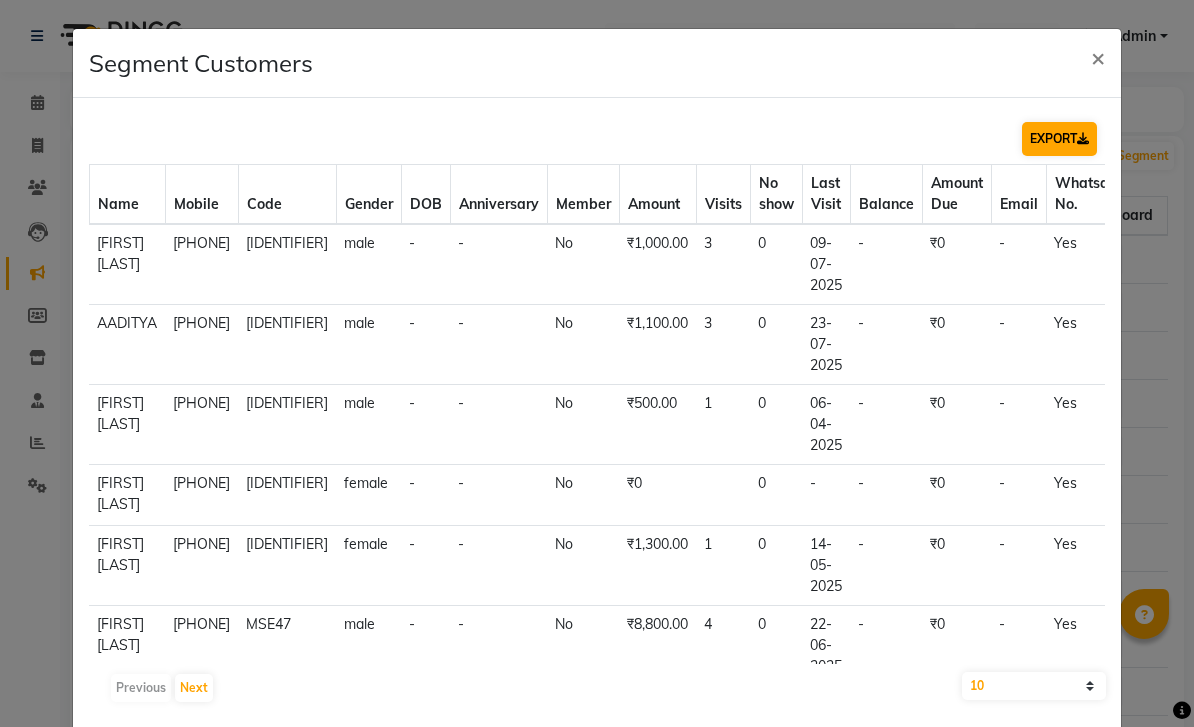 click on "EXPORT" 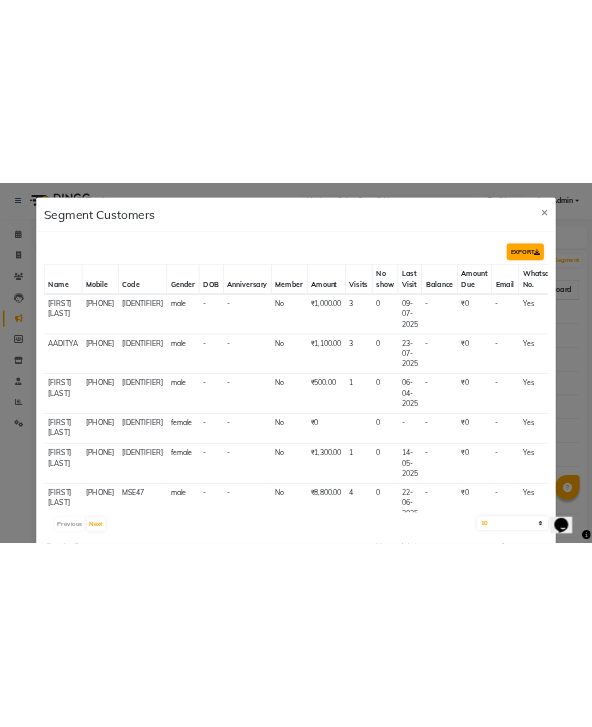 scroll, scrollTop: 0, scrollLeft: 0, axis: both 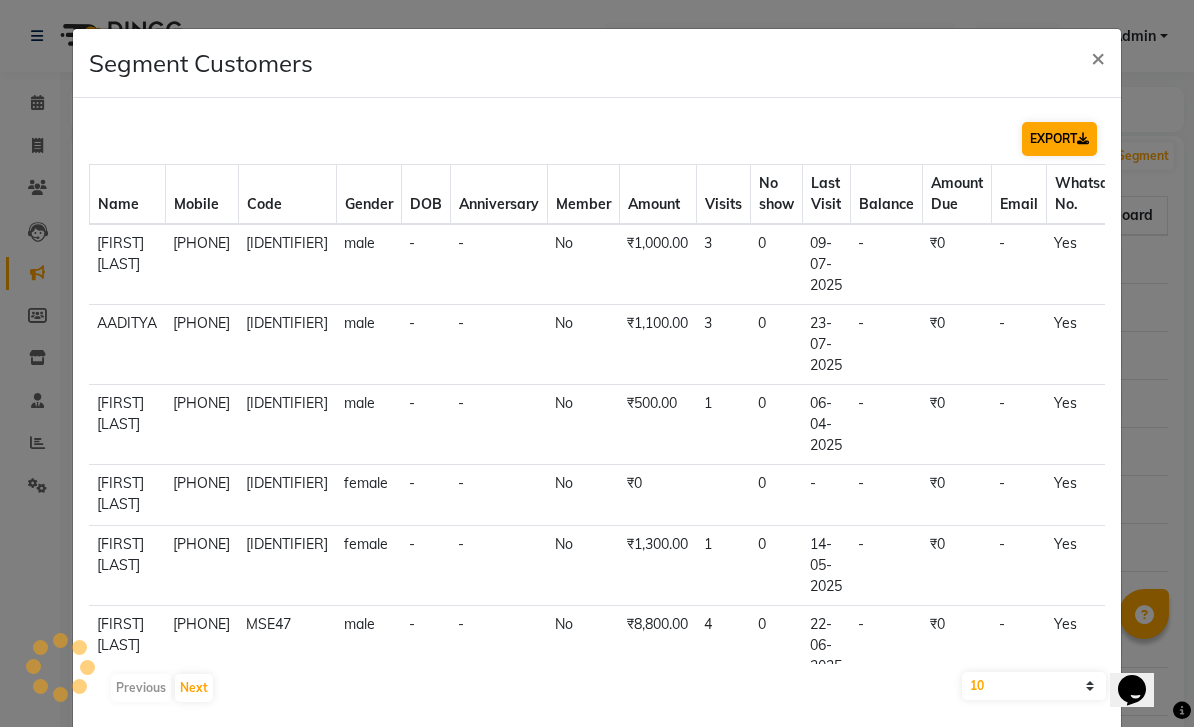 click on "EXPORT" 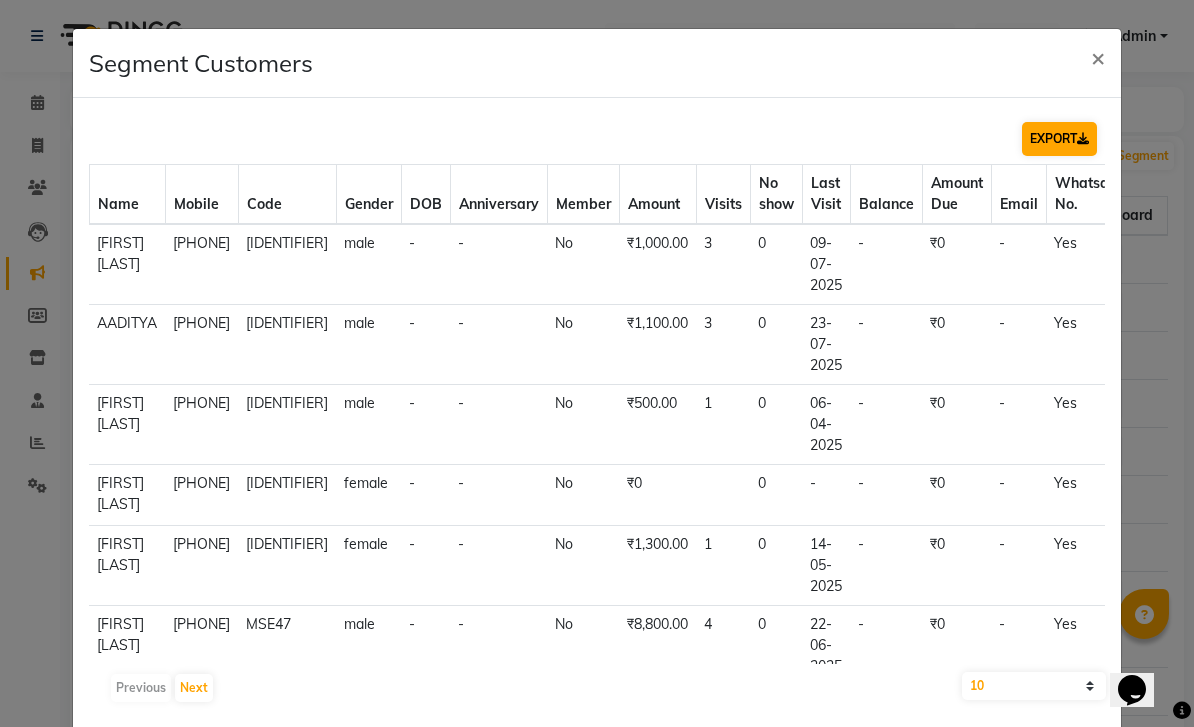 click on "EXPORT" 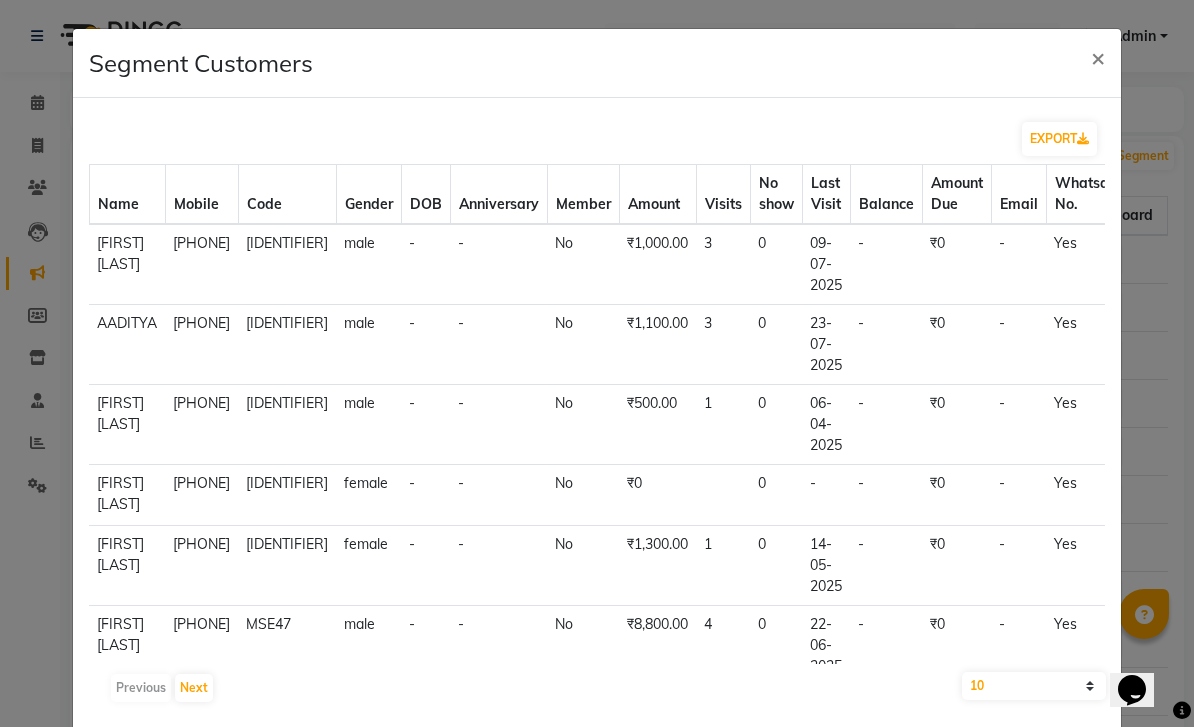 click on "0" 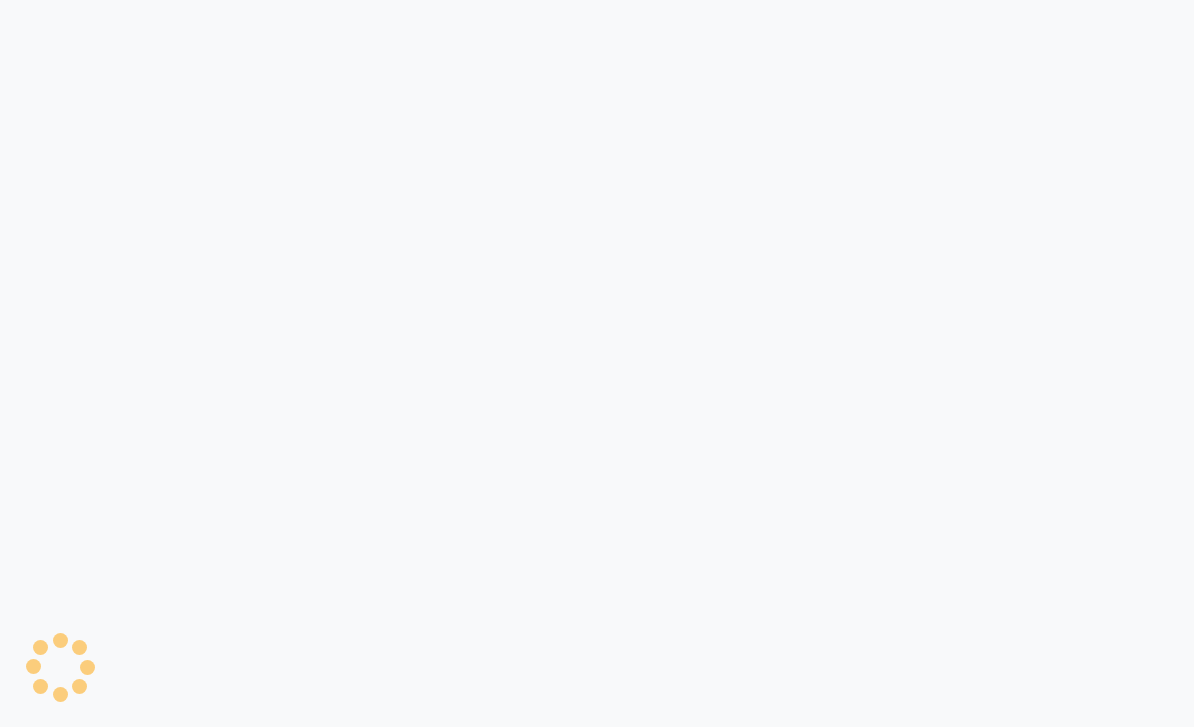 scroll, scrollTop: 0, scrollLeft: 0, axis: both 